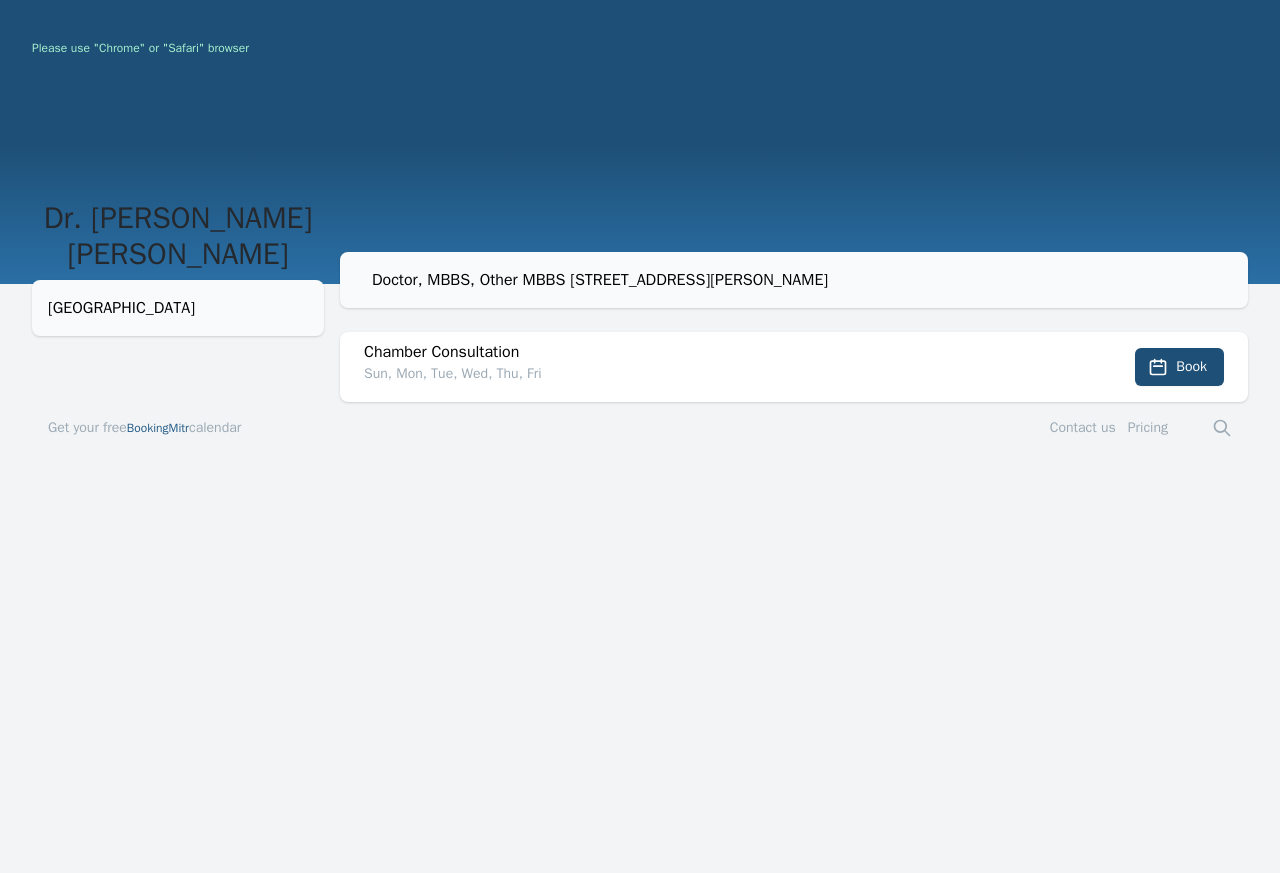 scroll, scrollTop: 0, scrollLeft: 0, axis: both 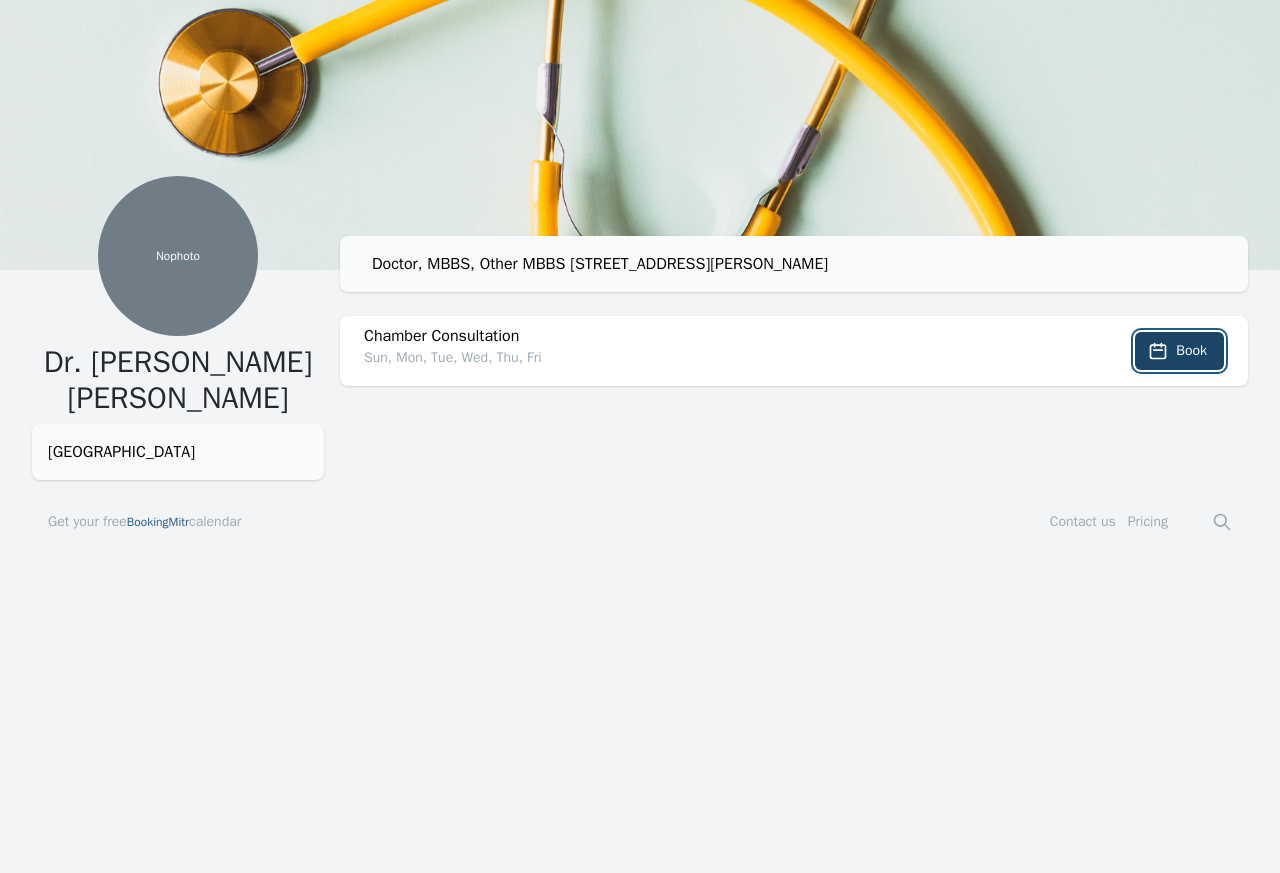 click on "Book" at bounding box center [1191, 351] 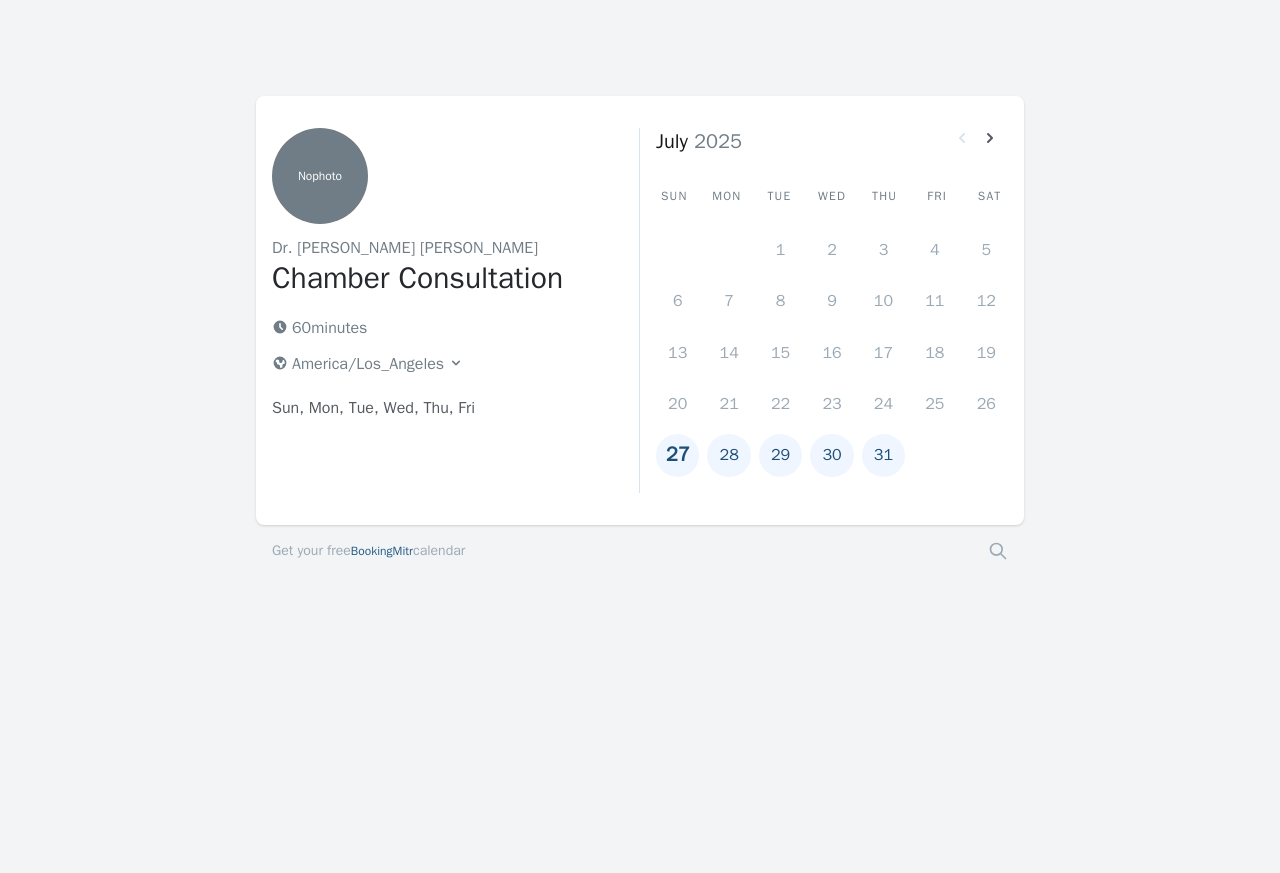 click on "28" at bounding box center [728, 455] 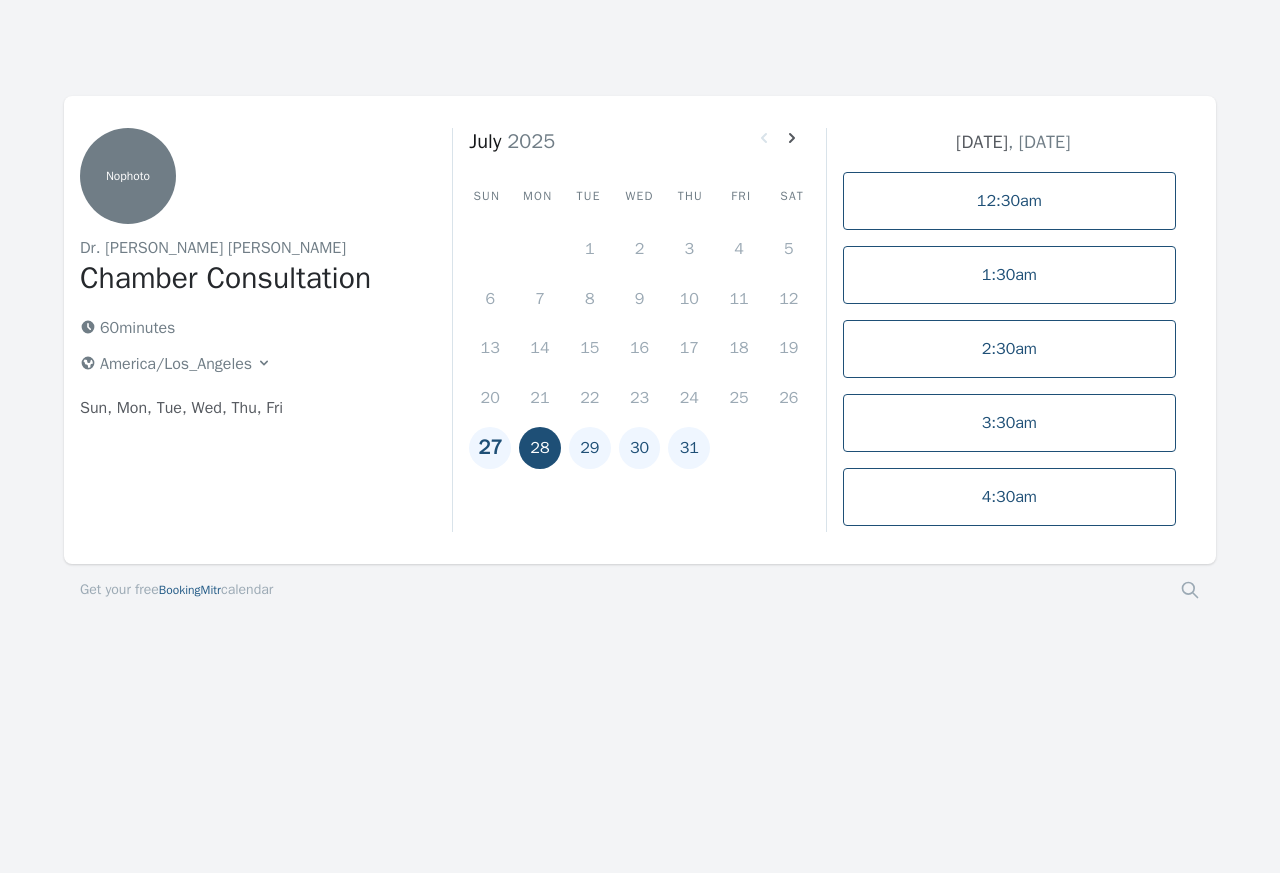 click 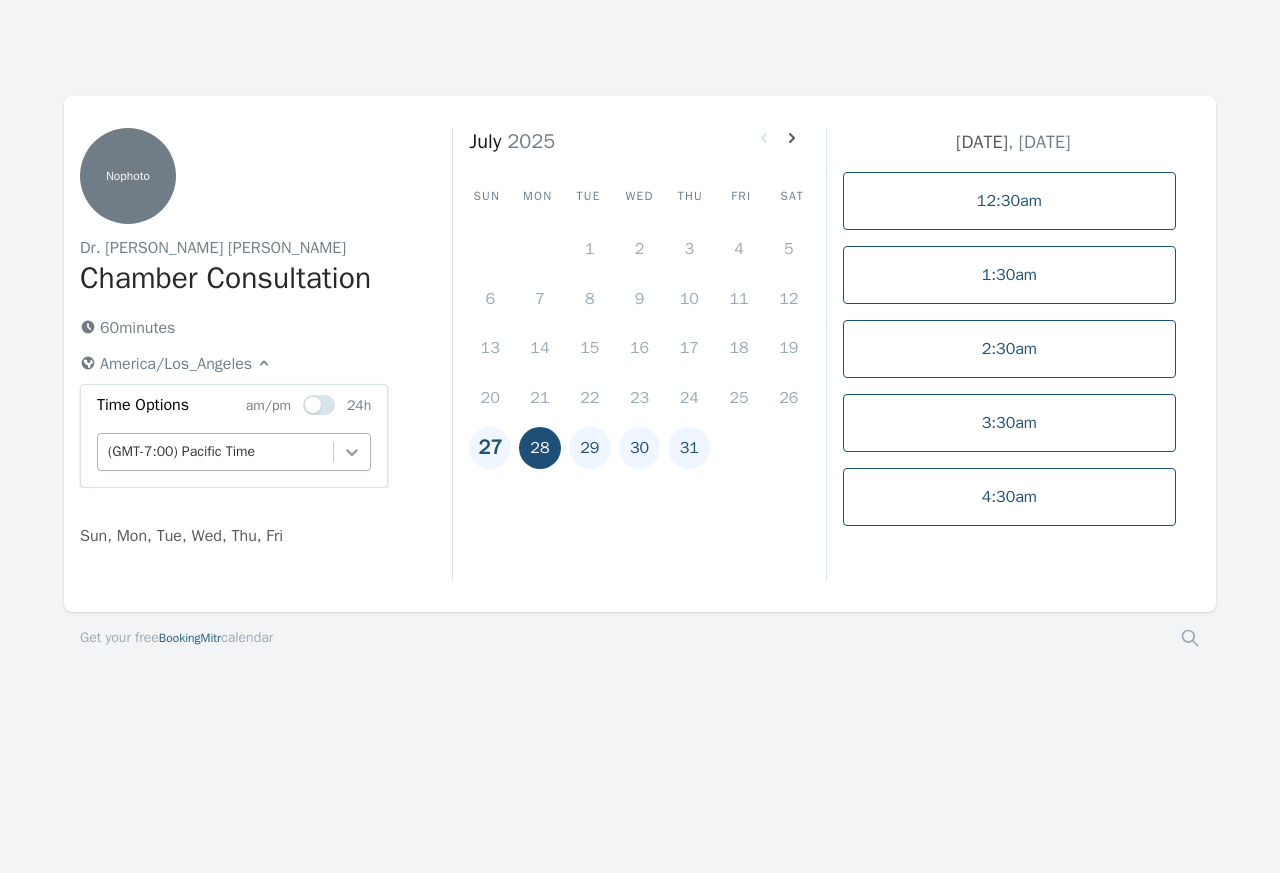 click 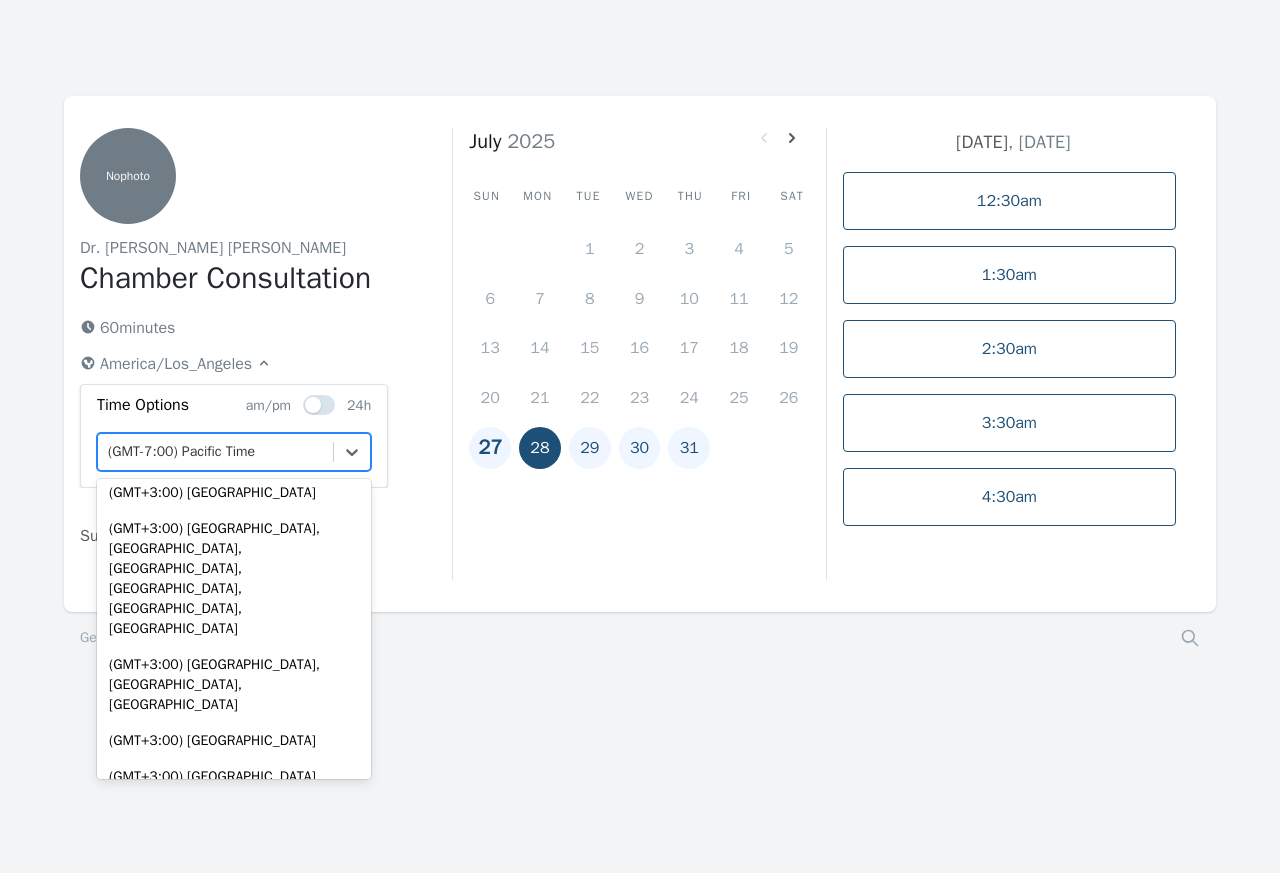 scroll, scrollTop: 1800, scrollLeft: 0, axis: vertical 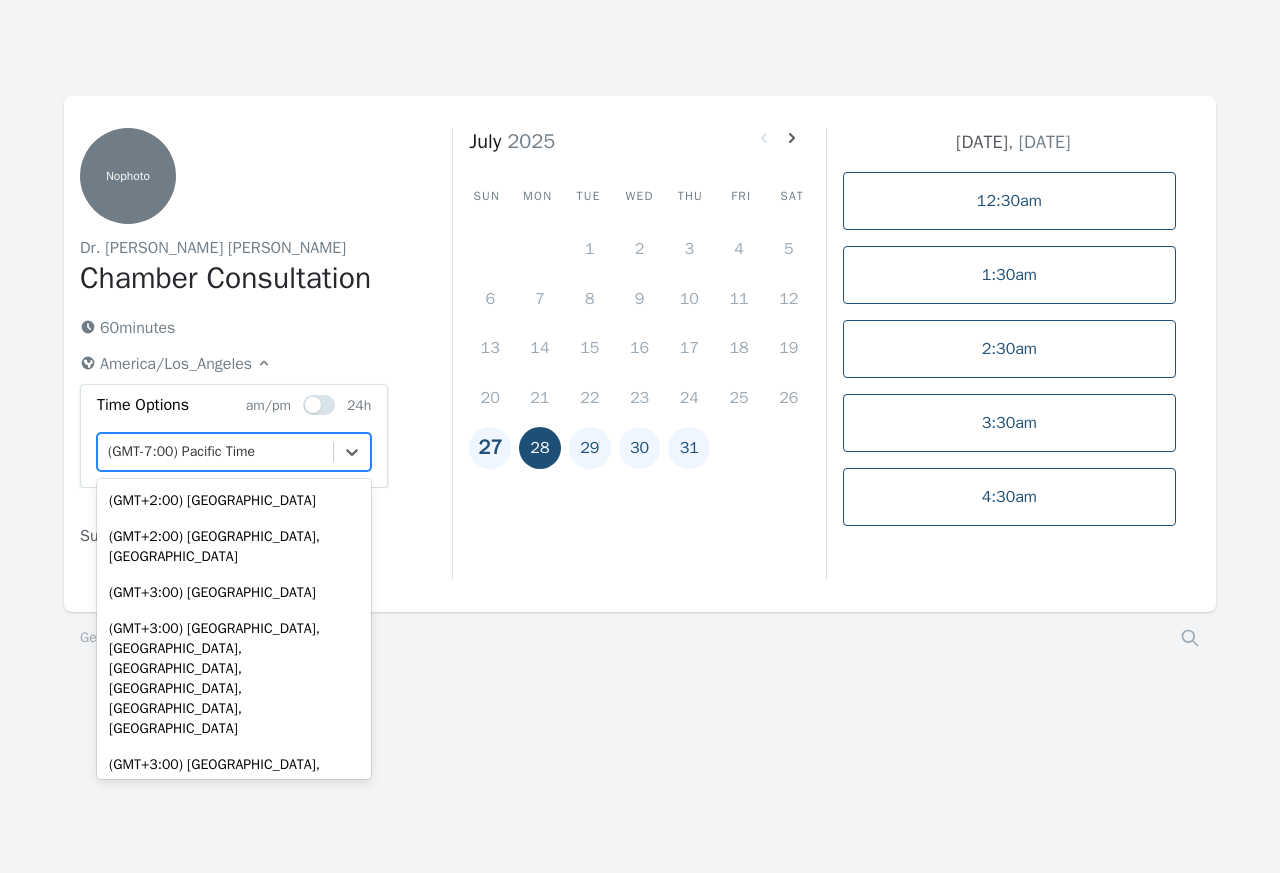 click on "(GMT+5:00) Islamabad, Karachi, Tashkent" at bounding box center [234, 1341] 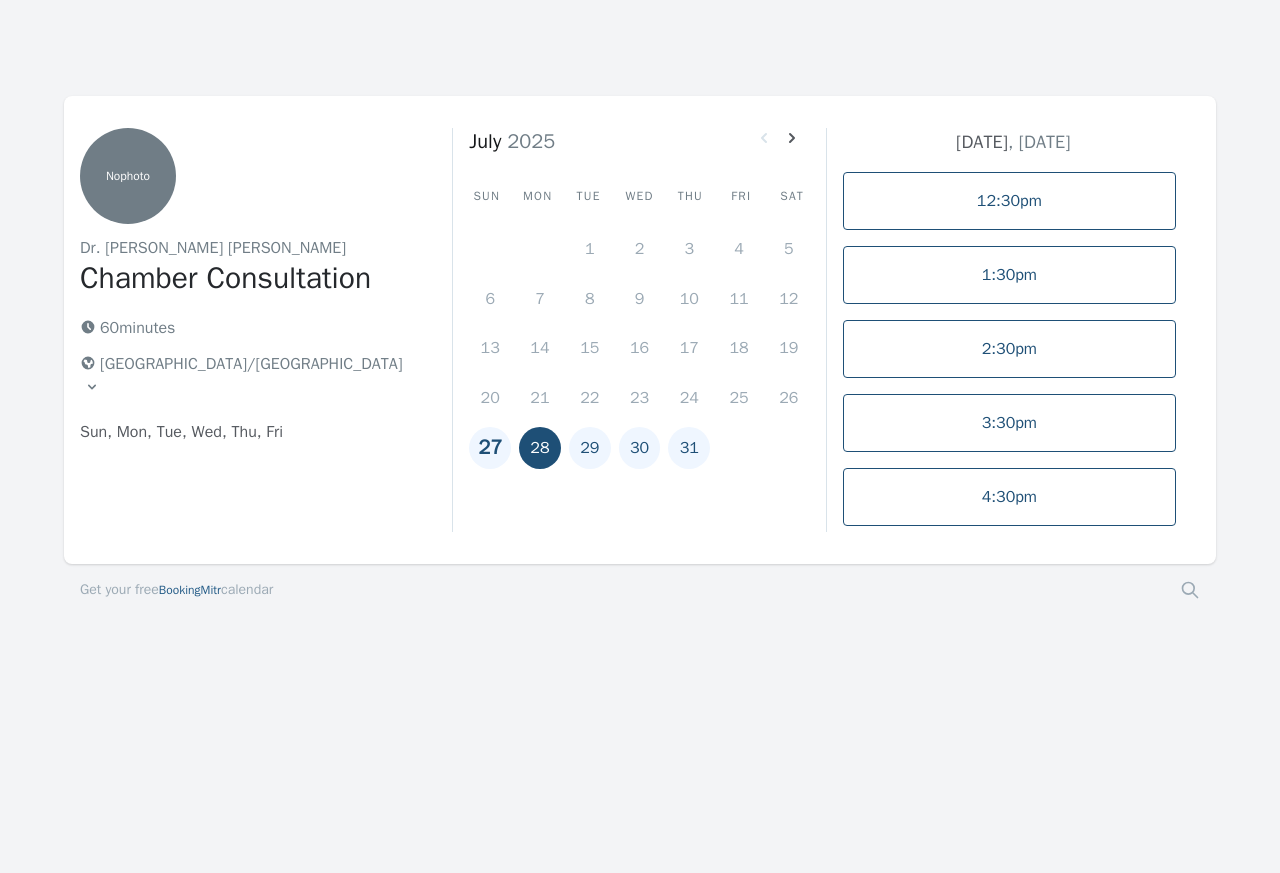 click 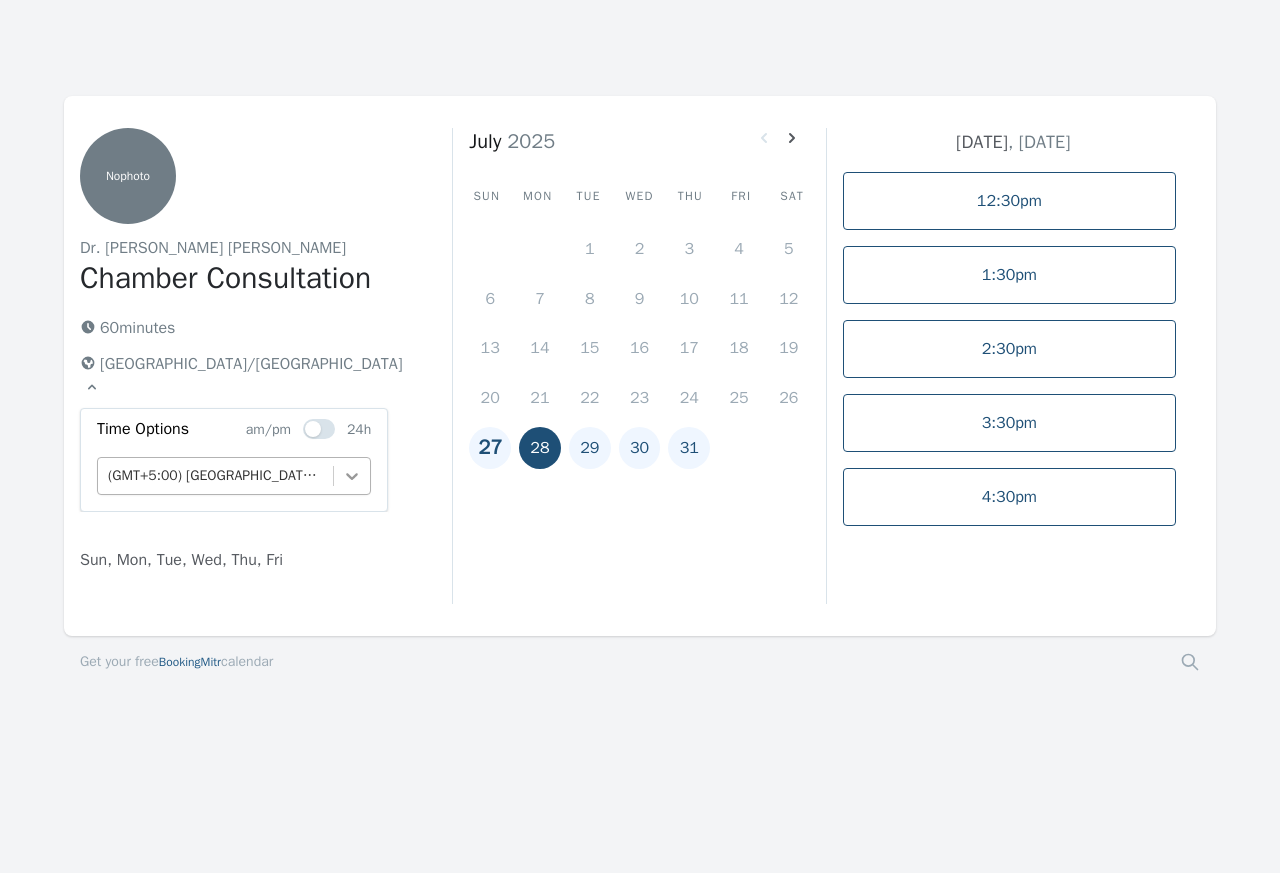 click 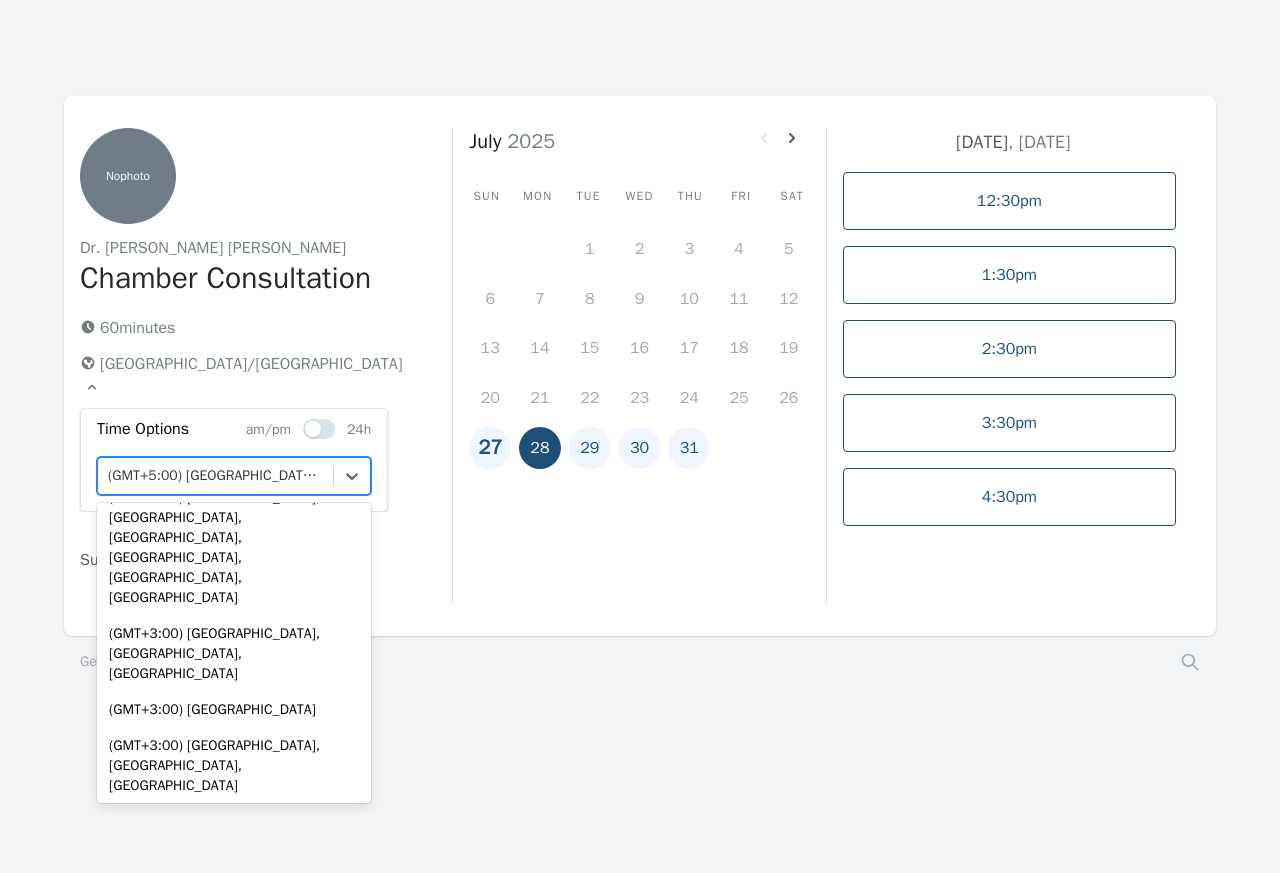 scroll, scrollTop: 2137, scrollLeft: 0, axis: vertical 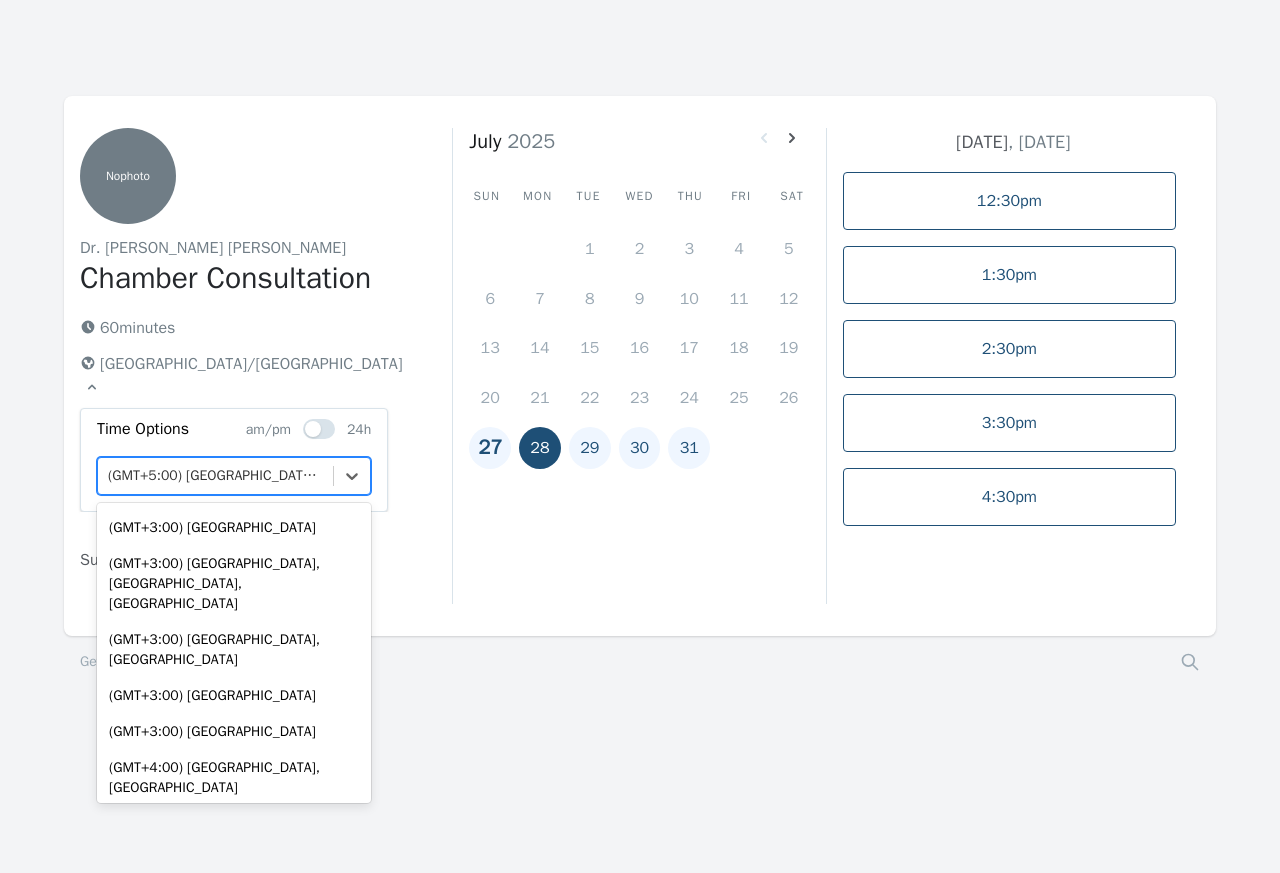 click on "Time Options am/pm Use setting 24h option (GMT+5:00) Islamabad, Karachi, Tashkent selected, 51 of 79. 79 results available. Use Up and Down to choose options, press Enter to select the currently focused option, press Escape to exit the menu, press Tab to select the option and exit the menu. (GMT+5:00) Islamabad, Karachi, Tashkent (GMT-11:00) Midway Island, Samoa (GMT-10:00) Hawaii (GMT-8:00) Alaska (GMT-7:00) Dawson, Yukon (GMT-7:00) Arizona (GMT-7:00) Tijuana (GMT-7:00) Pacific Time (GMT-6:00) Mountain Time (GMT-6:00) Chihuahua, La Paz, Mazatlan (GMT-6:00) Saskatchewan (GMT-6:00) Central America (GMT-5:00) Central Time (GMT-5:00) Guadalajara, Mexico City, Monterrey (GMT-5:00) Bogota, Lima, Quito (GMT-4:00) Eastern Time (GMT-4:00) Caracas, La Paz (GMT-4:00) Santiago (GMT-3:00) Brasilia (GMT-3:00) Montevideo (GMT-3:00) Buenos Aires, Georgetown (GMT-2:30) Newfoundland and Labrador (GMT-2:00) Greenland (GMT-1:00) Cape Verde Islands (GMT+0:00) Azores (GMT+0:00) UTC (GMT+0:00) Casablanca, Monrovia (GMT+2:00) Cairo" at bounding box center [234, 460] 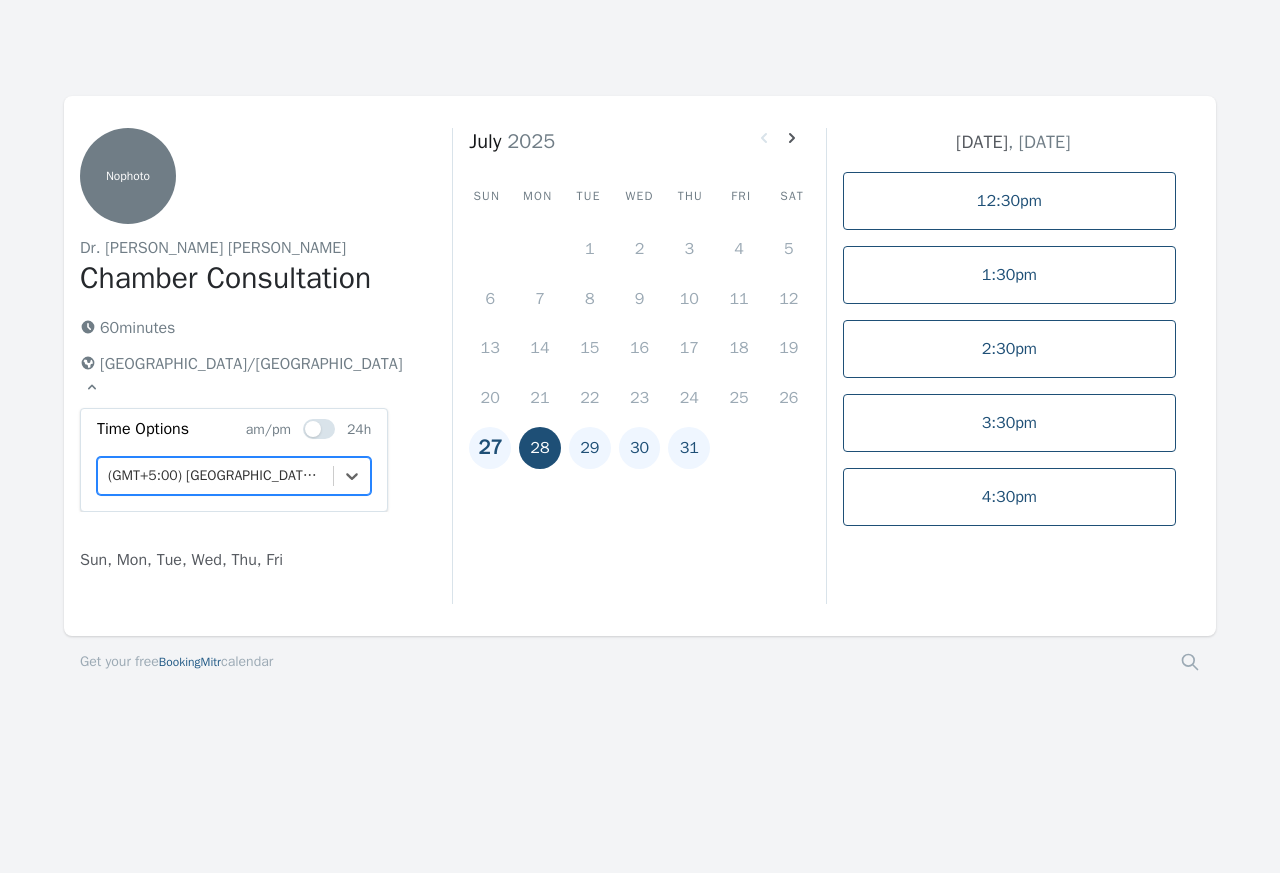 click 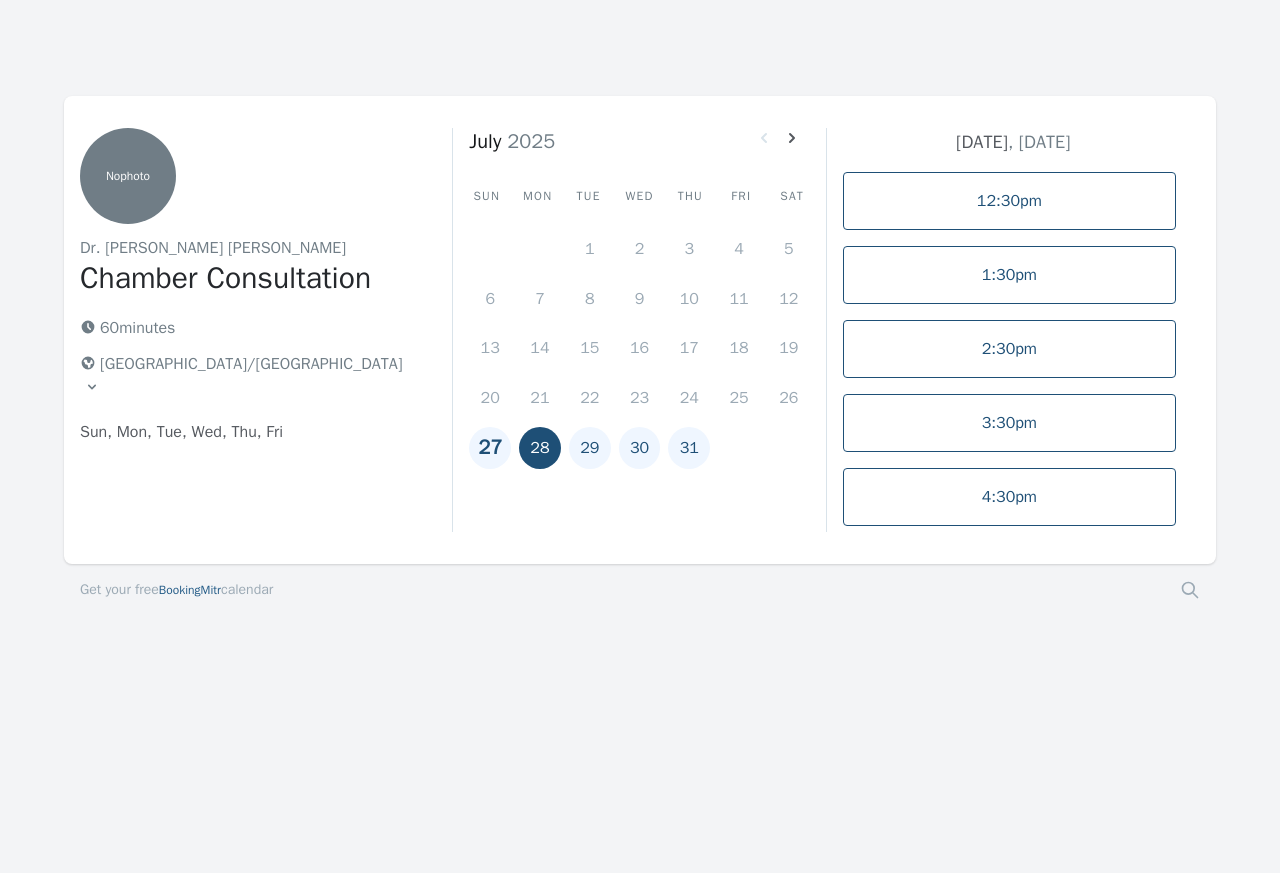 click 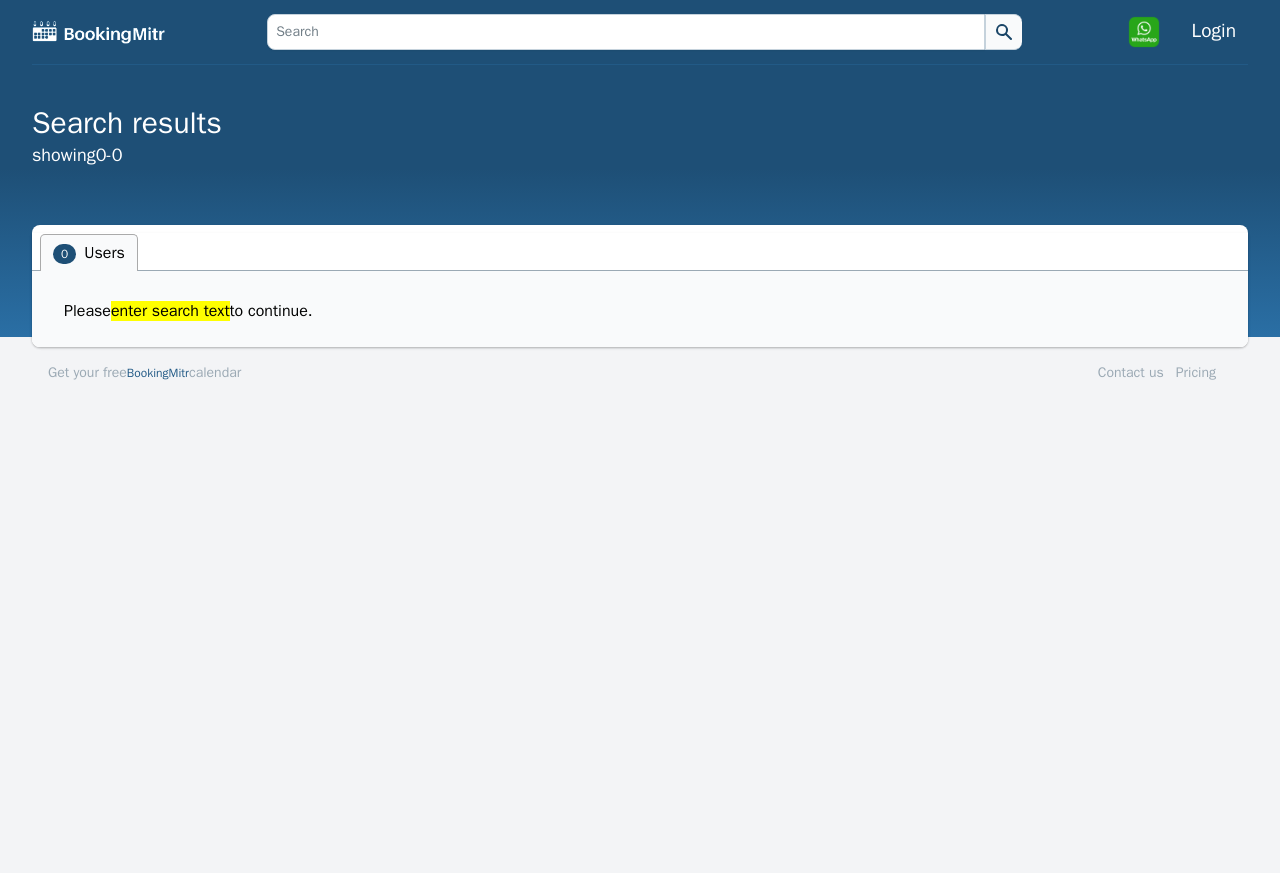 click on "Login      Login Open main menu Search results showing  0-0   0 Users Please  enter search text  to continue. Get your free  BookingMitr  calendar Contact us Pricing Search" at bounding box center [640, 209] 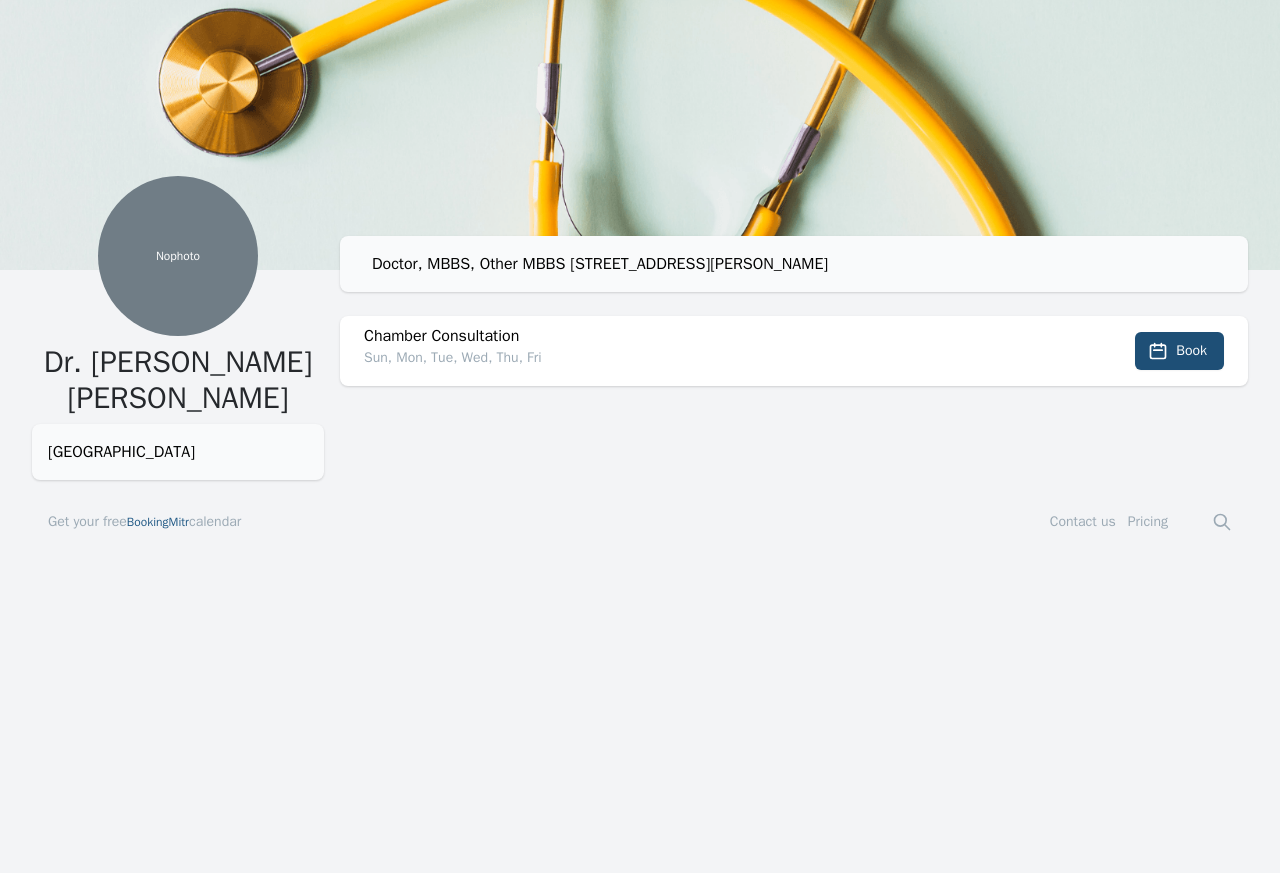 click on "Doctor, MBBS, Other MBBS
304, 3RD FLOOR, SWATI BLDG, KORES NAKSHATRA COMPLEX, KORES ROAD, VARTAK NAGAR, THANE W MAHARASHTRA , INDIA PIN COD. 400606 Chamber Consultation Sun, Mon, Tue, Wed, Thu, Fri Book" at bounding box center [794, 366] 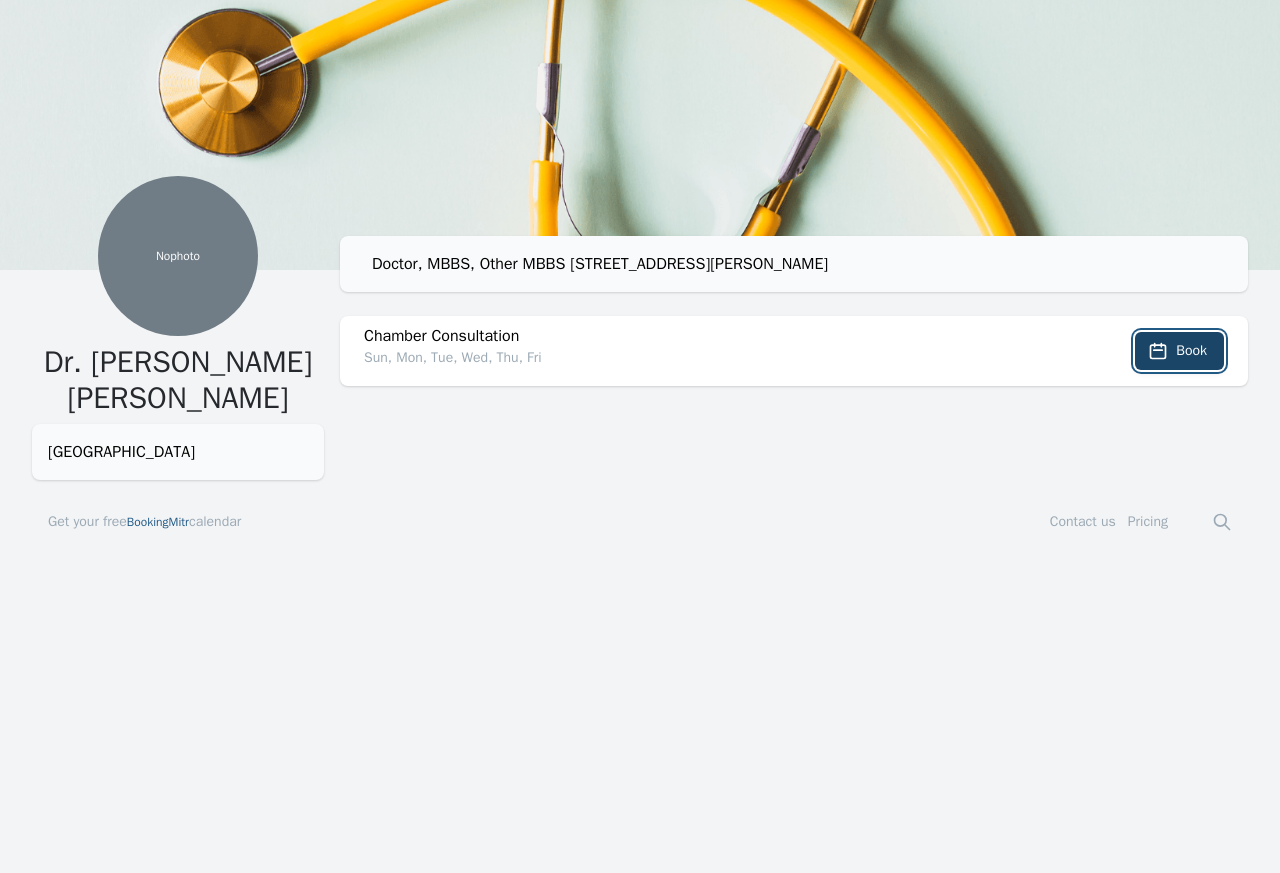 click on "Book" at bounding box center (1191, 351) 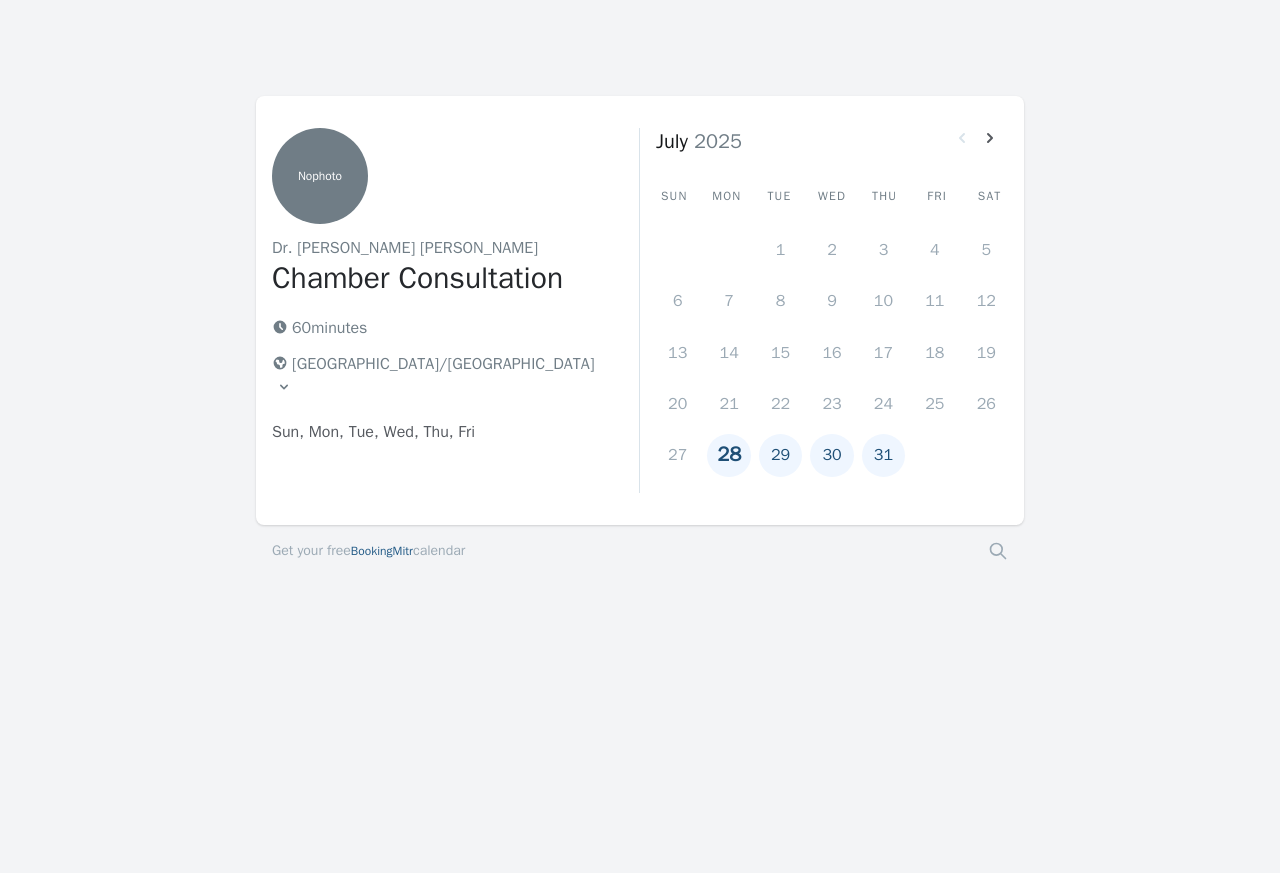 click on "No  photo Dr. Mihir Avinash Rananavare Chamber Consultation 60  minutes Asia/Karachi Sun, Mon, Tue, Wed, Thu, Fri No  photo Dr. Mihir Avinash Rananavare Chamber Consultation 60  minutes Asia/Karachi Sun, Mon, Tue, Wed, Thu, Fri July   2025 Sun Mon Tue Wed Thu Fri Sat 1 2 3 4 5 6 7 8 9 10 11 12 13 14 15 16 17 18 19 20 21 22 23 24 25 26 27 28 29 30 31 Get your free  BookingMitr  calendar" at bounding box center [640, 342] 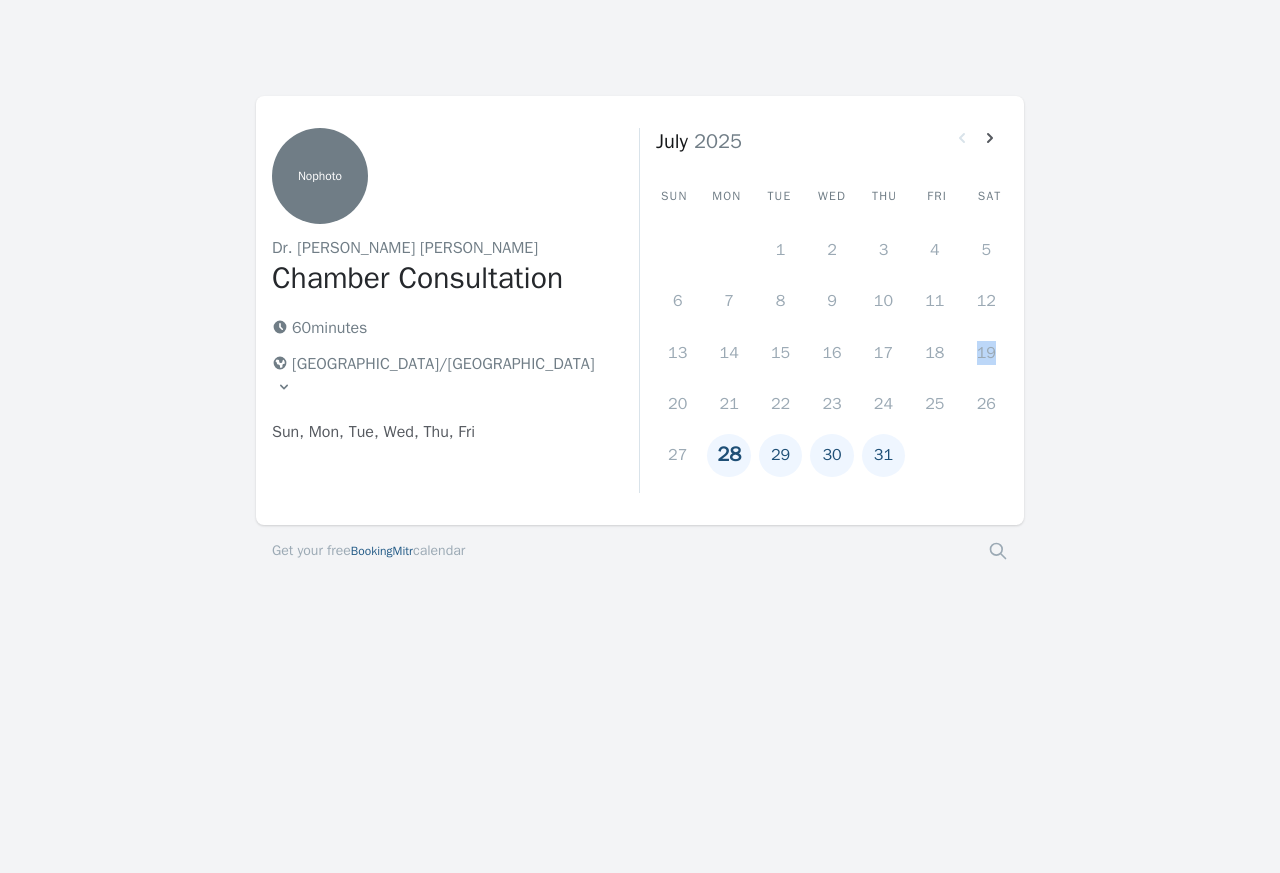 click on "No  photo Dr. Mihir Avinash Rananavare Chamber Consultation 60  minutes Asia/Karachi Sun, Mon, Tue, Wed, Thu, Fri No  photo Dr. Mihir Avinash Rananavare Chamber Consultation 60  minutes Asia/Karachi Sun, Mon, Tue, Wed, Thu, Fri July   2025 Sun Mon Tue Wed Thu Fri Sat 1 2 3 4 5 6 7 8 9 10 11 12 13 14 15 16 17 18 19 20 21 22 23 24 25 26 27 28 29 30 31 Get your free  BookingMitr  calendar" at bounding box center [640, 342] 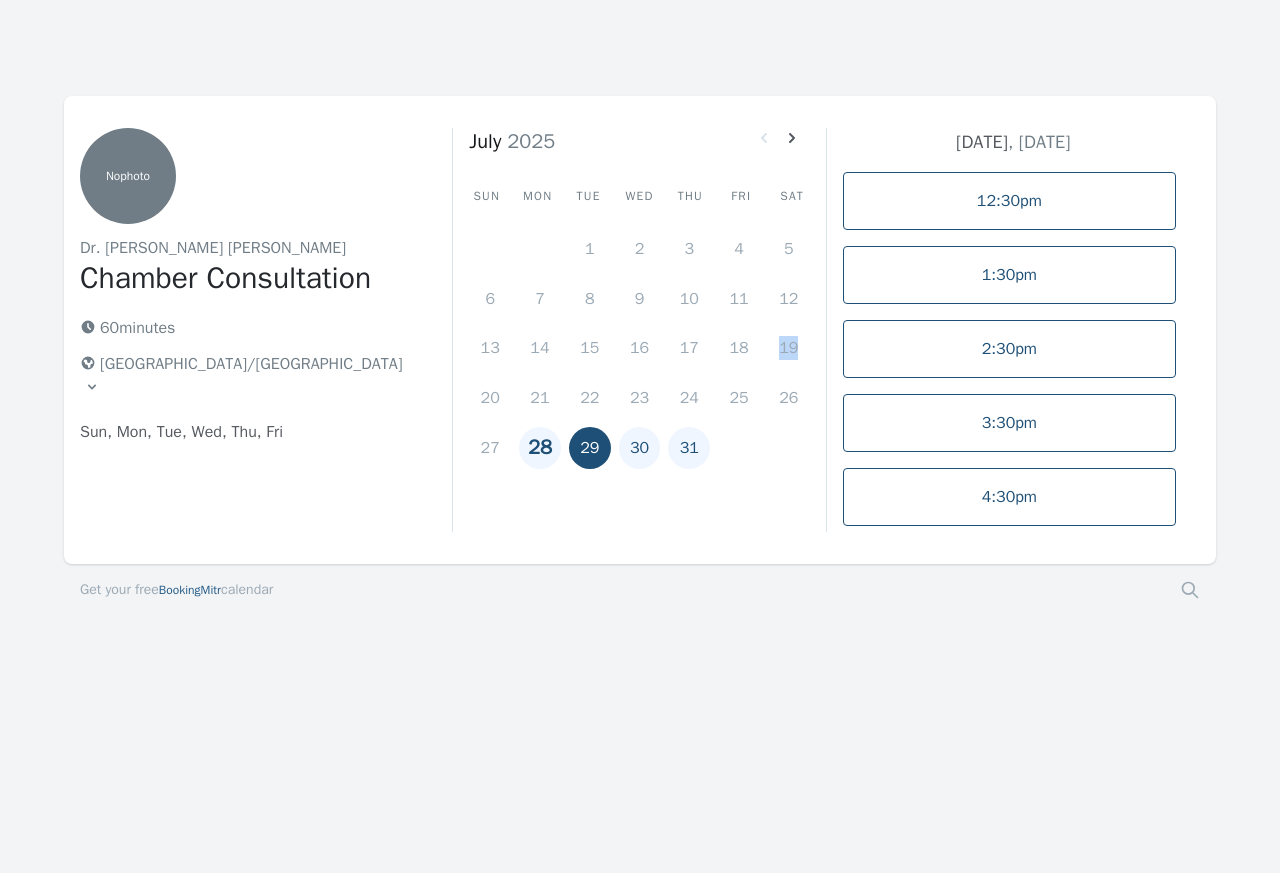 click on "30" at bounding box center (640, 448) 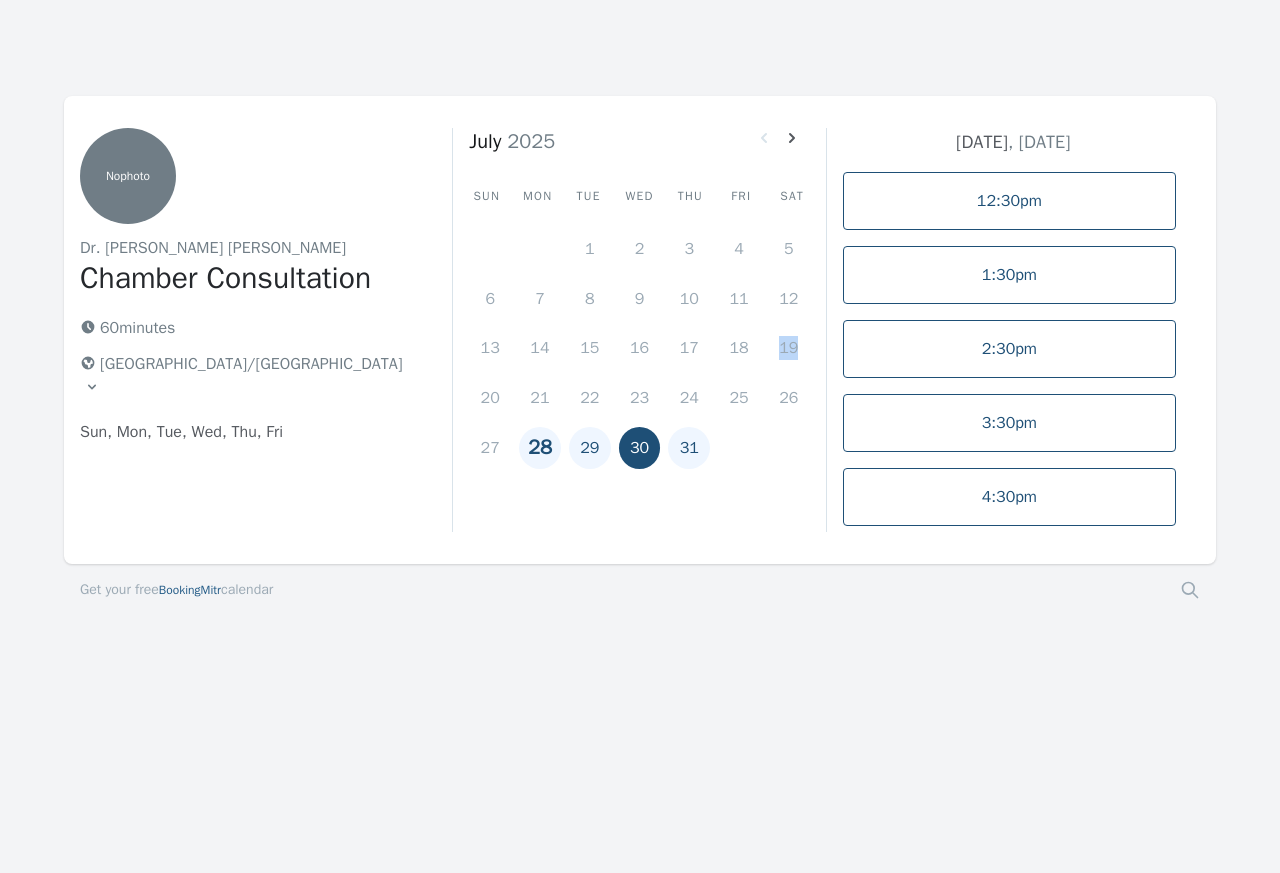 click on "31" at bounding box center (689, 448) 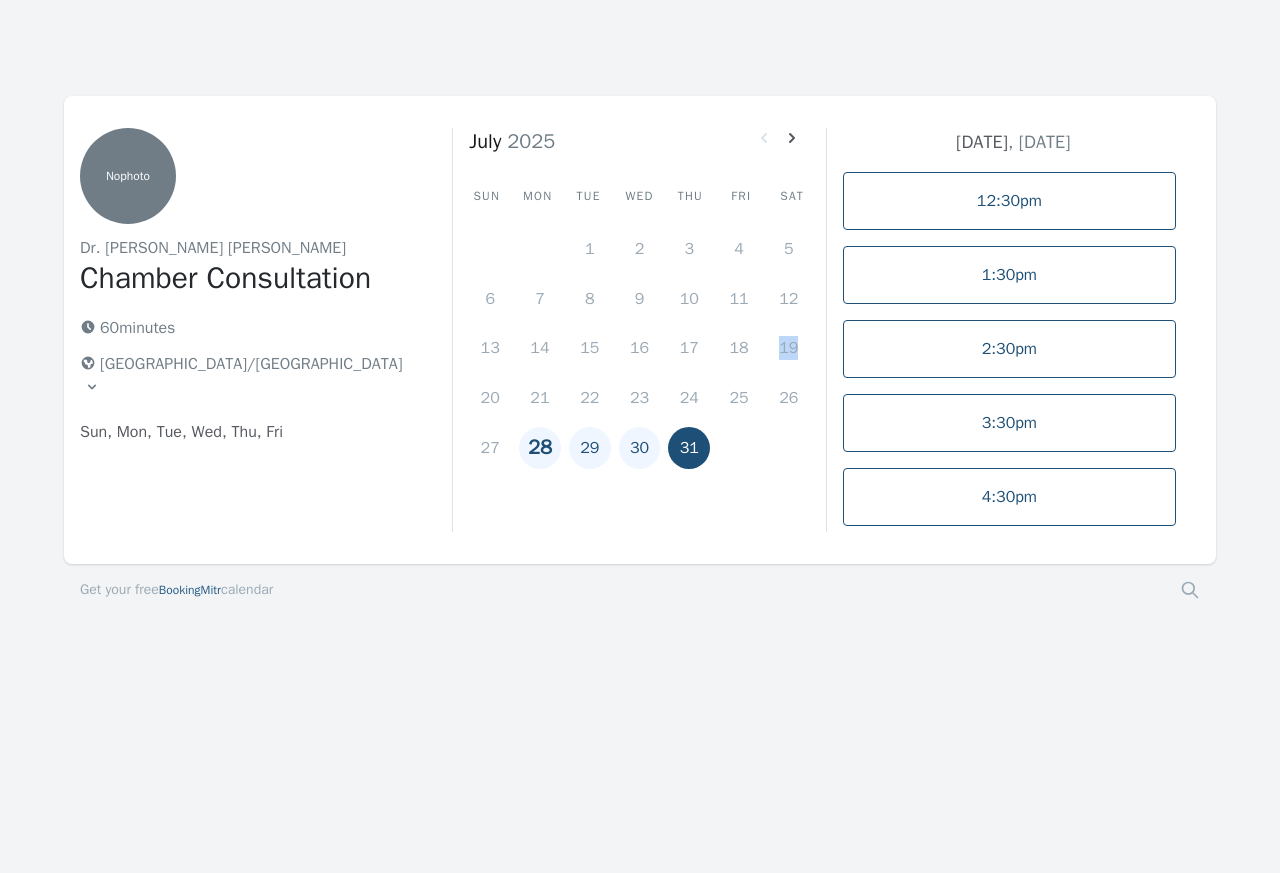 click on "28" at bounding box center (540, 448) 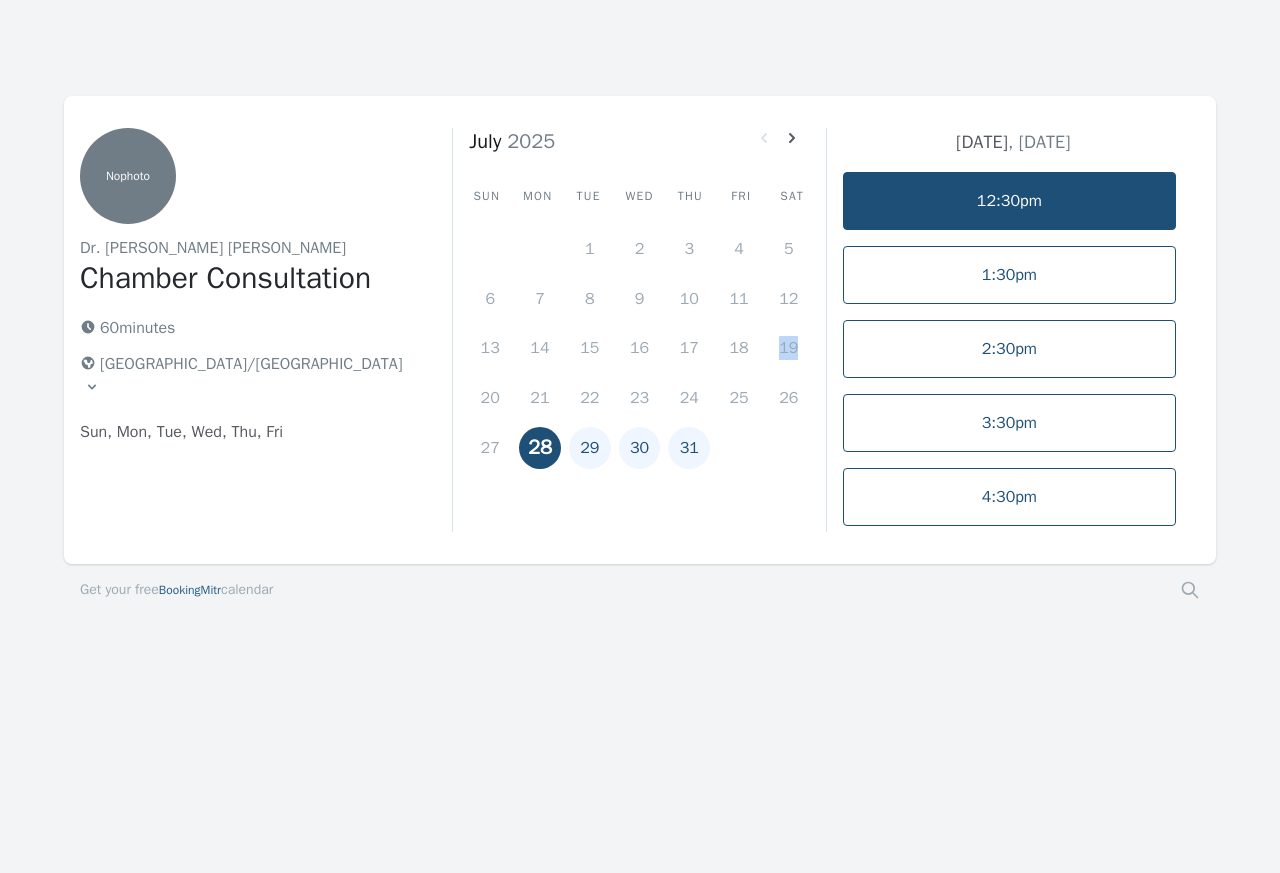 click on "12:30pm" at bounding box center (1009, 201) 